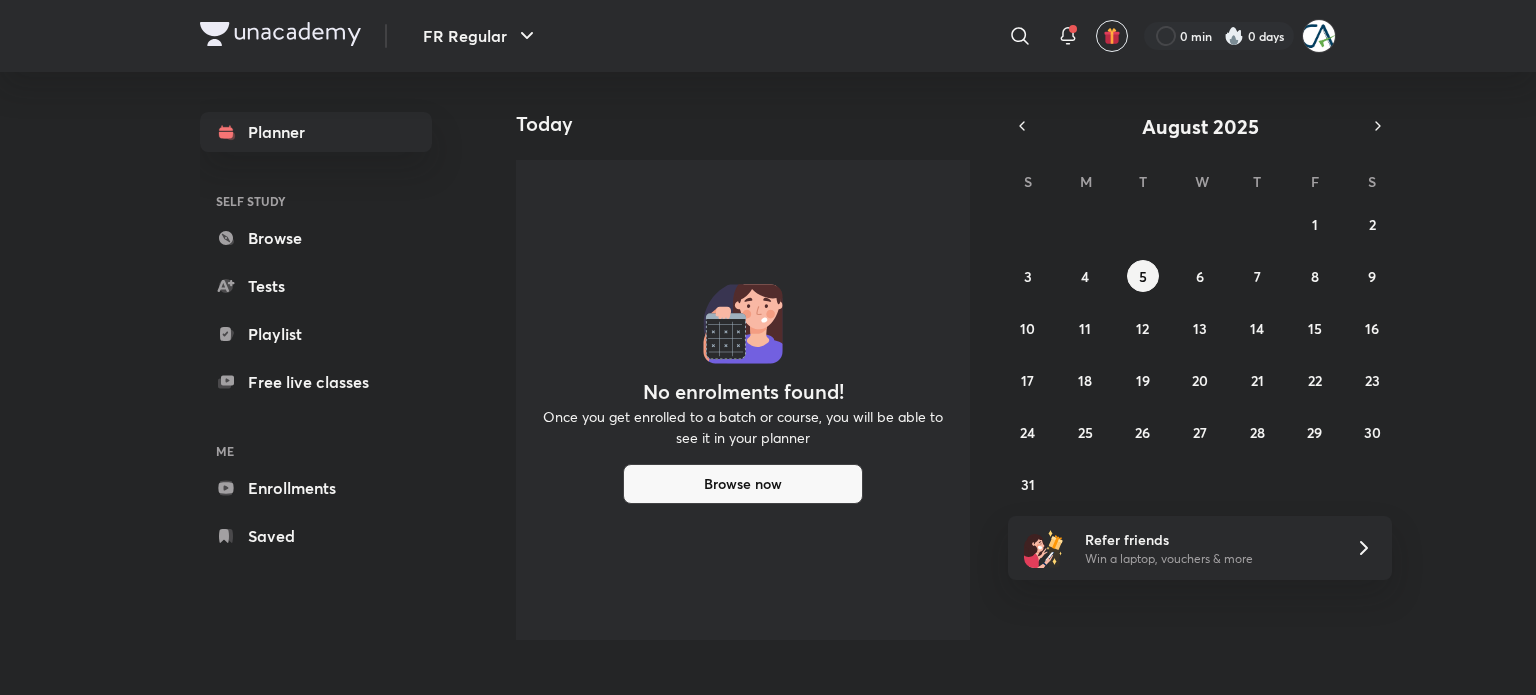 scroll, scrollTop: 0, scrollLeft: 0, axis: both 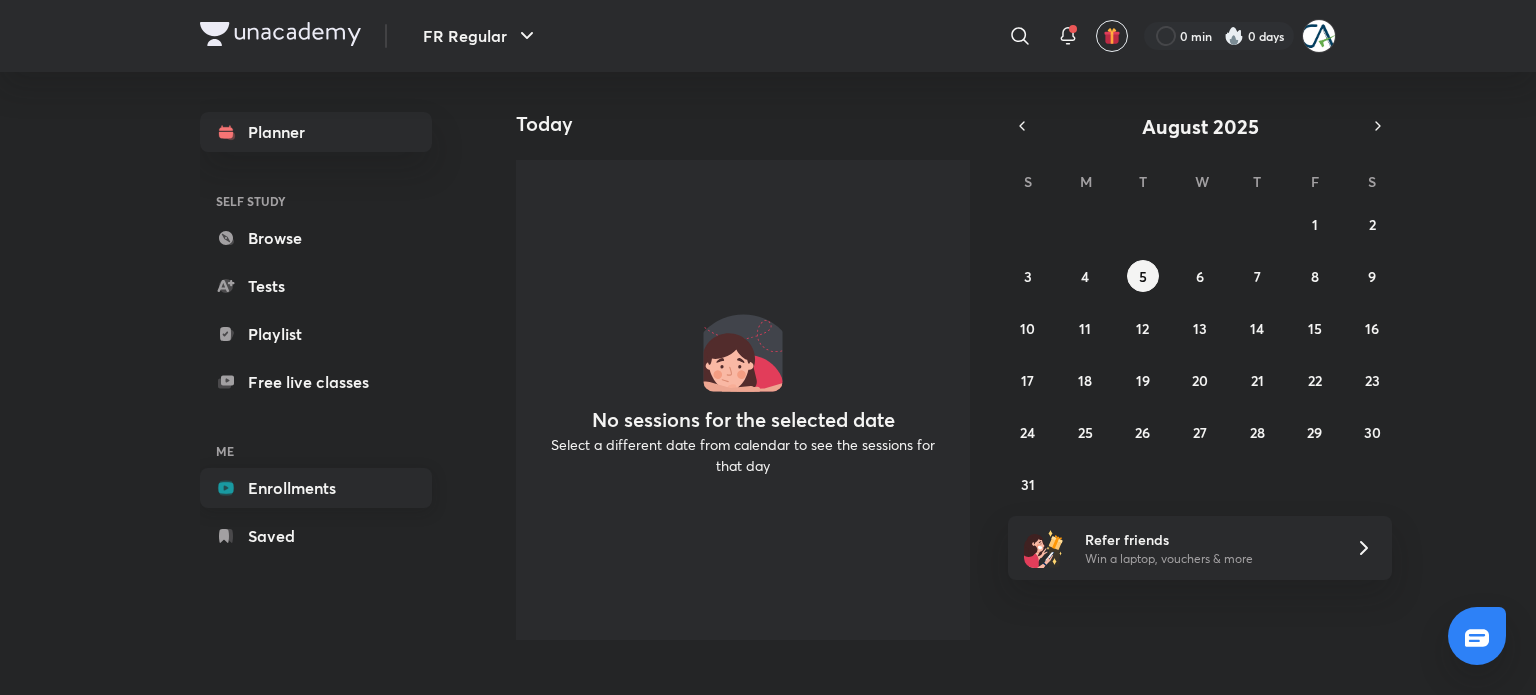 click on "Enrollments" at bounding box center [316, 488] 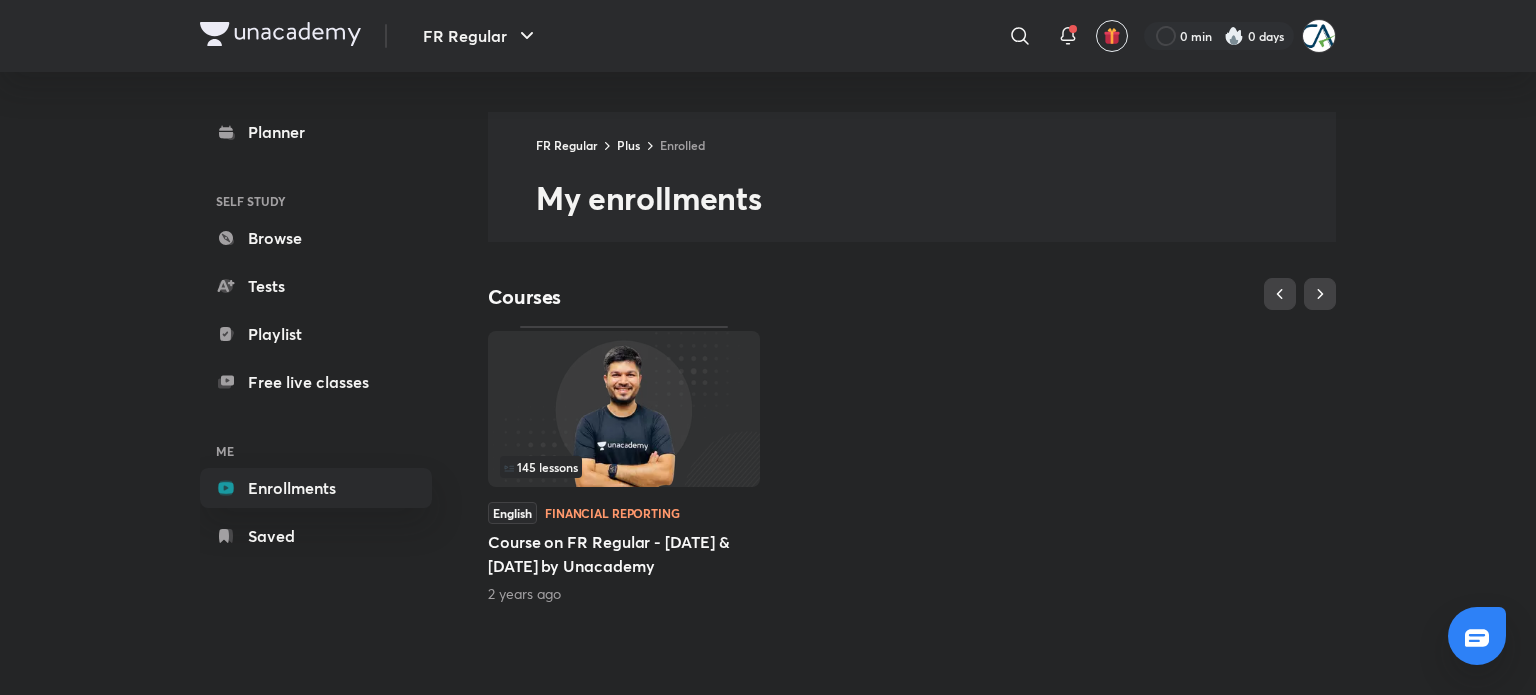 click at bounding box center (624, 409) 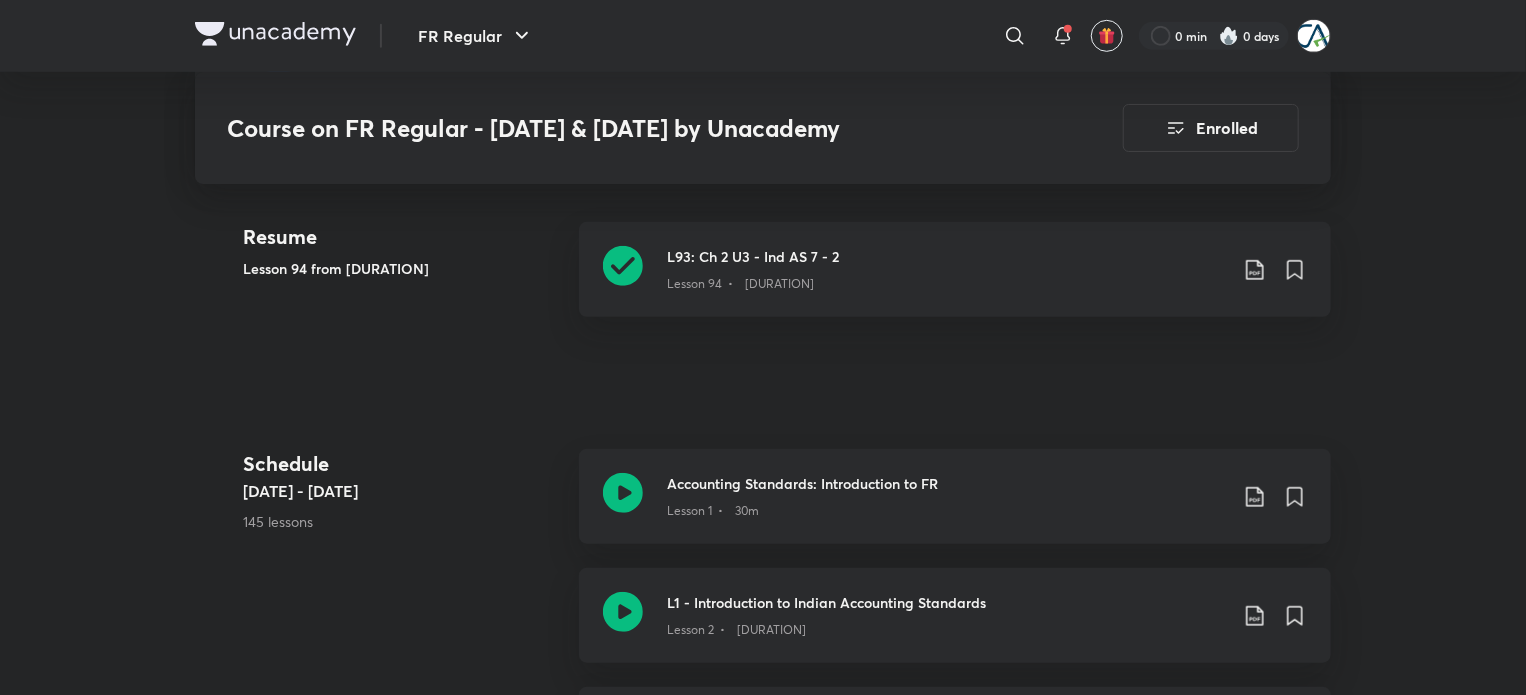 scroll, scrollTop: 551, scrollLeft: 0, axis: vertical 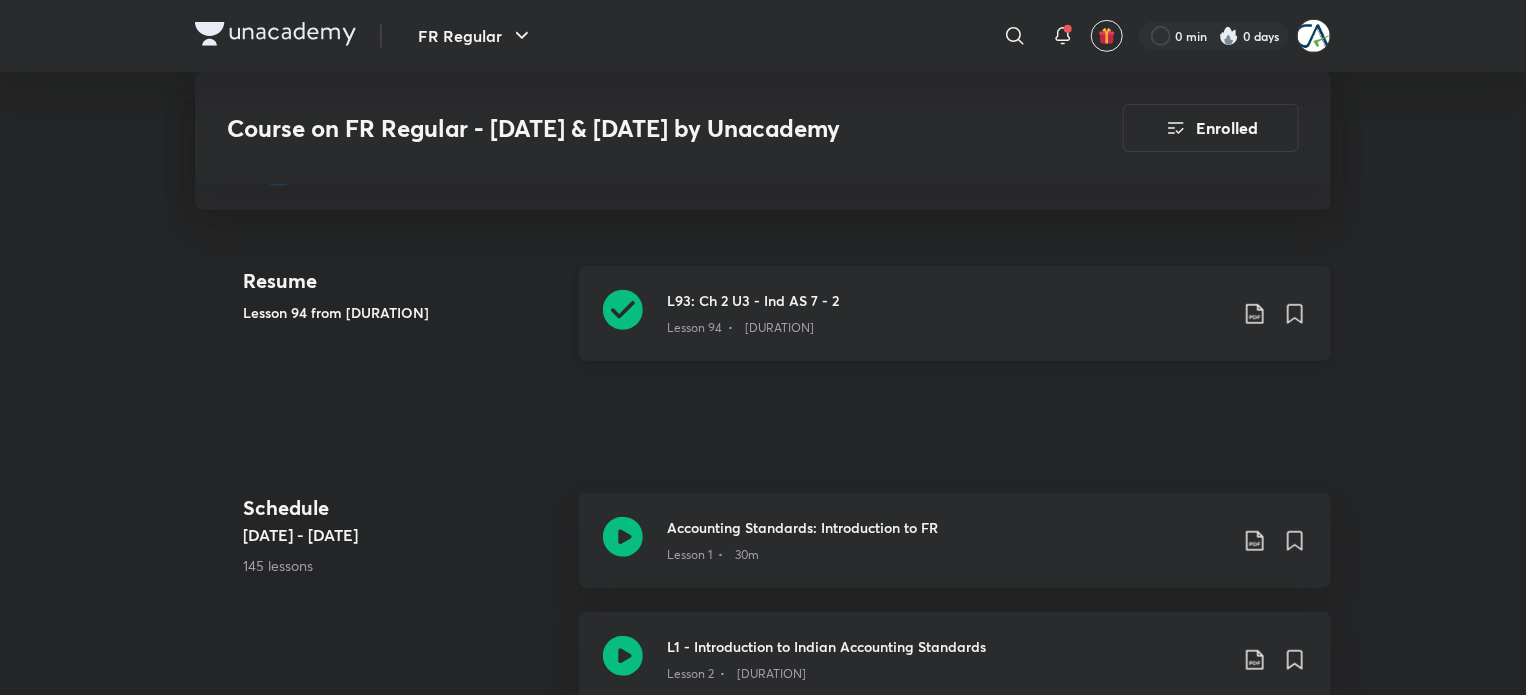 click 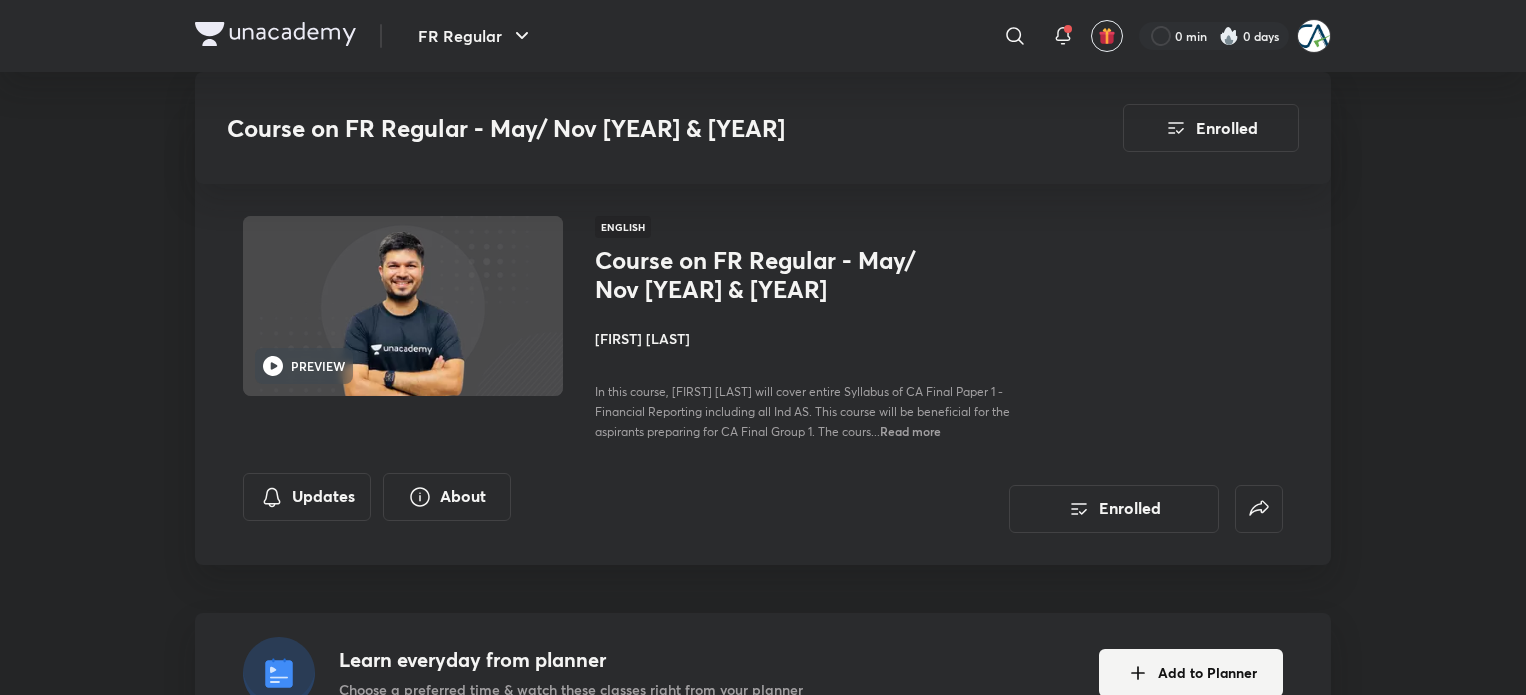 scroll, scrollTop: 551, scrollLeft: 0, axis: vertical 